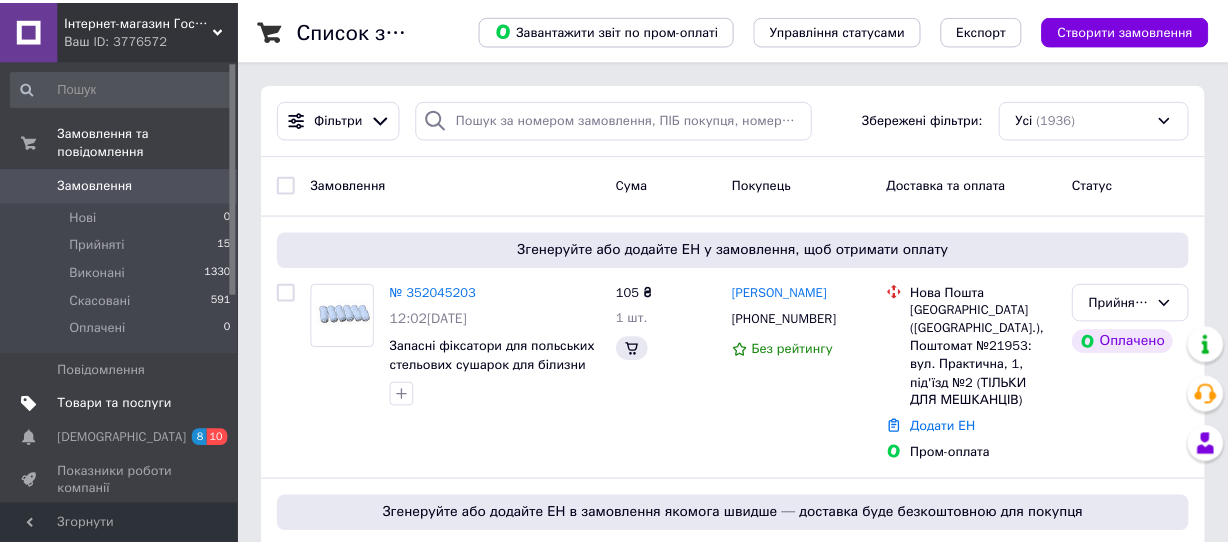 scroll, scrollTop: 0, scrollLeft: 0, axis: both 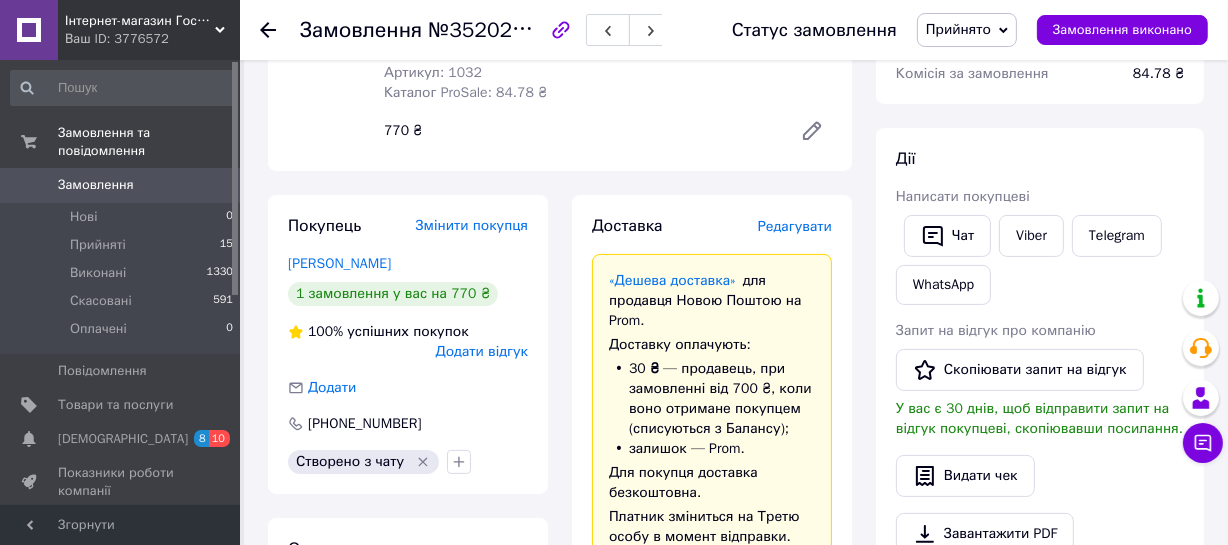 click on "Редагувати" at bounding box center [795, 226] 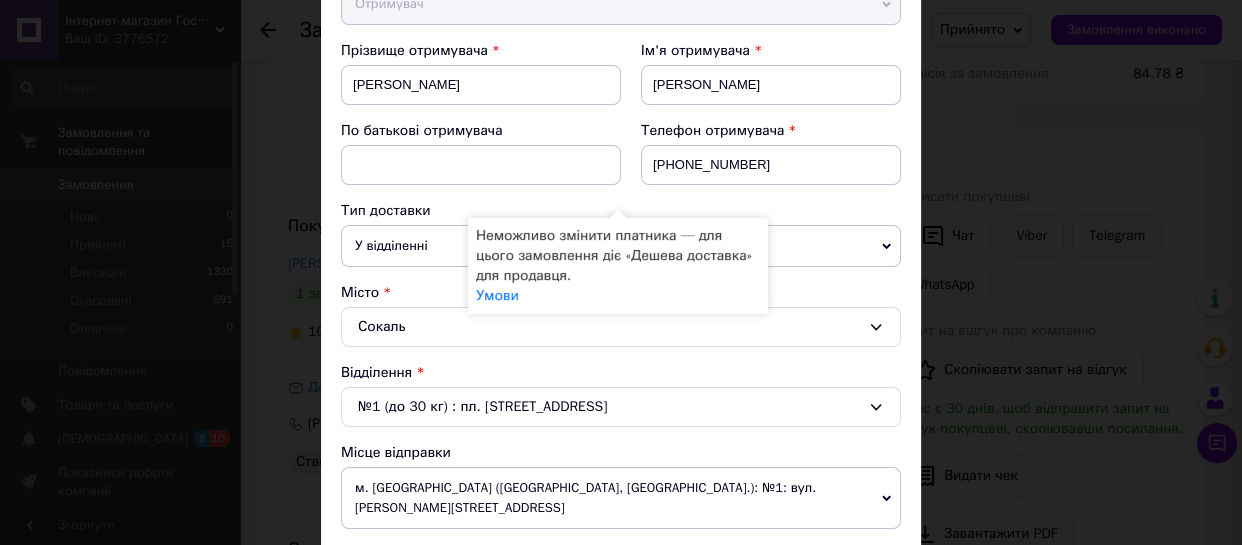 scroll, scrollTop: 454, scrollLeft: 0, axis: vertical 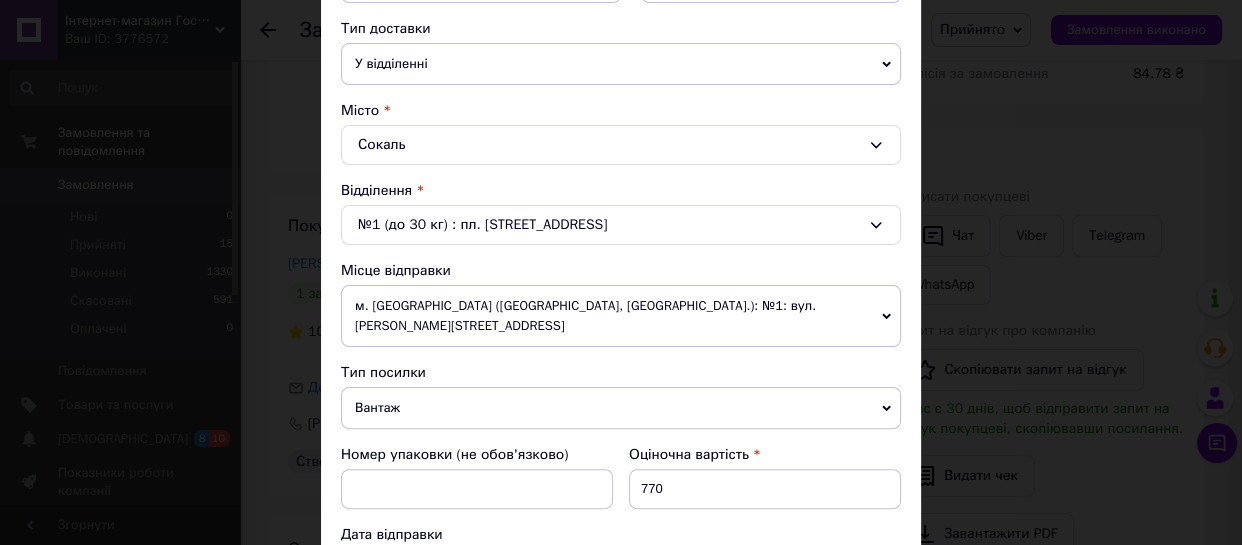 click on "м. Бар (Вінницька обл., Жмеринський р-н.): №1: вул. Чернишевського, 1б" at bounding box center (621, 316) 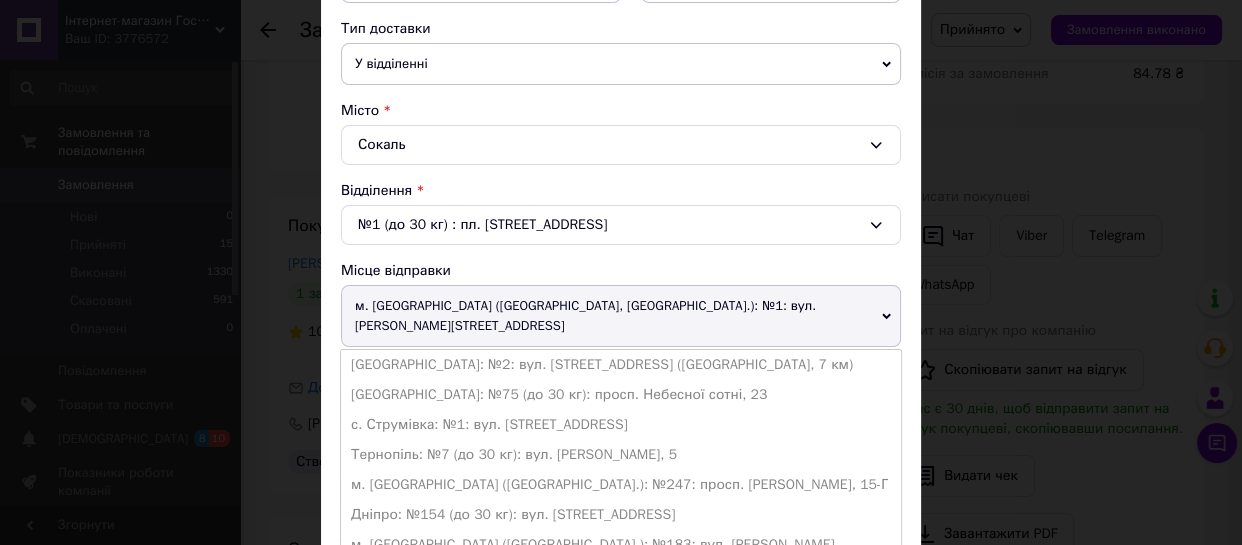 scroll, scrollTop: 636, scrollLeft: 0, axis: vertical 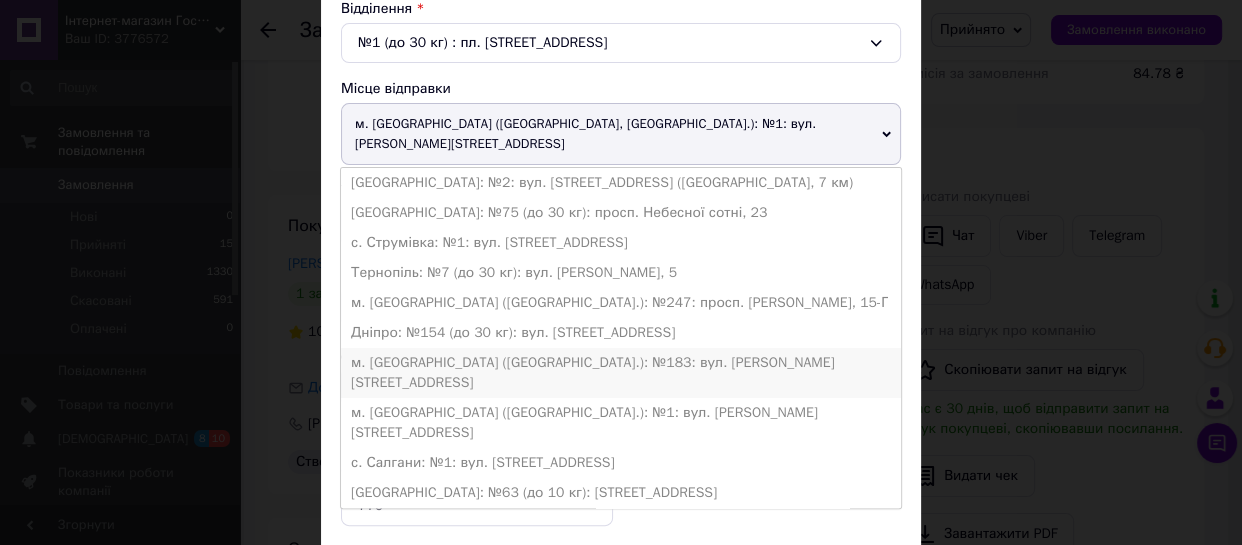 click on "м. Київ (Київська обл.): №183: вул. Закревського, 12" at bounding box center (621, 373) 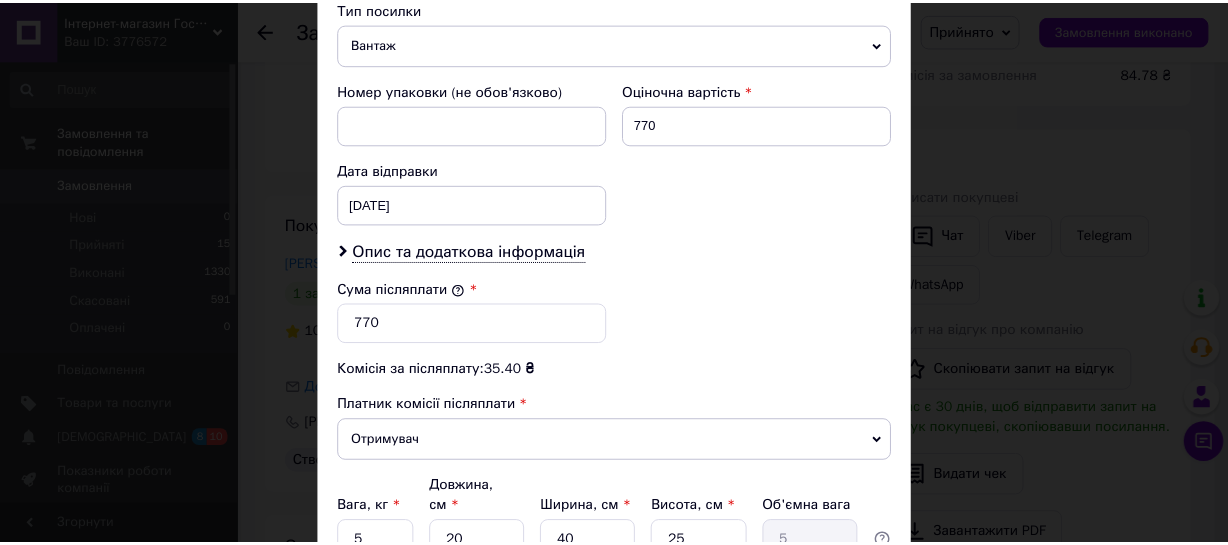 scroll, scrollTop: 978, scrollLeft: 0, axis: vertical 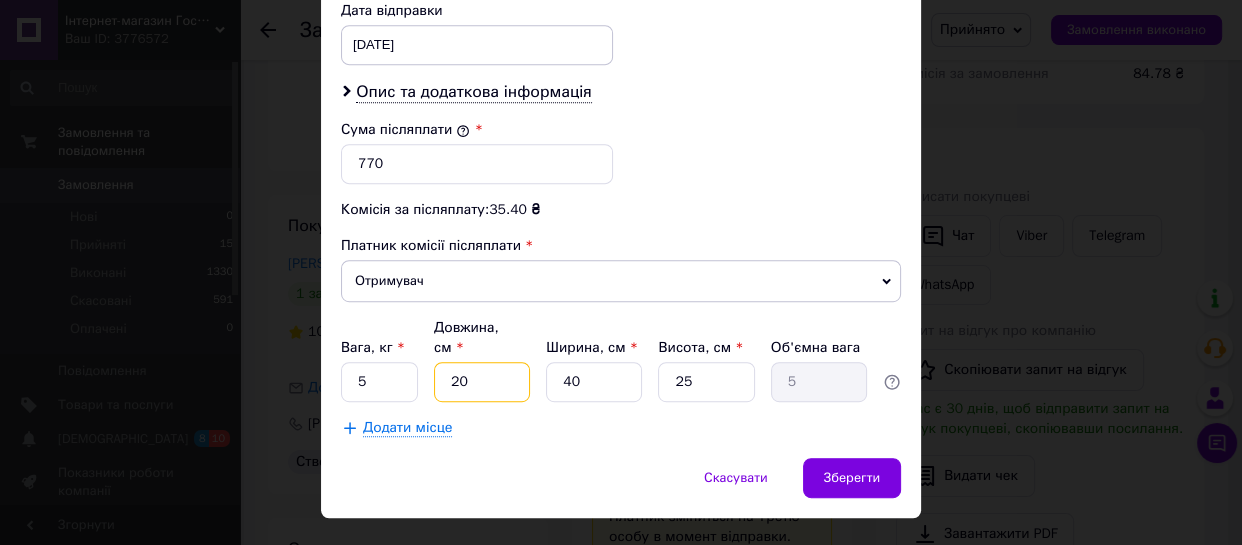 click on "20" at bounding box center [482, 382] 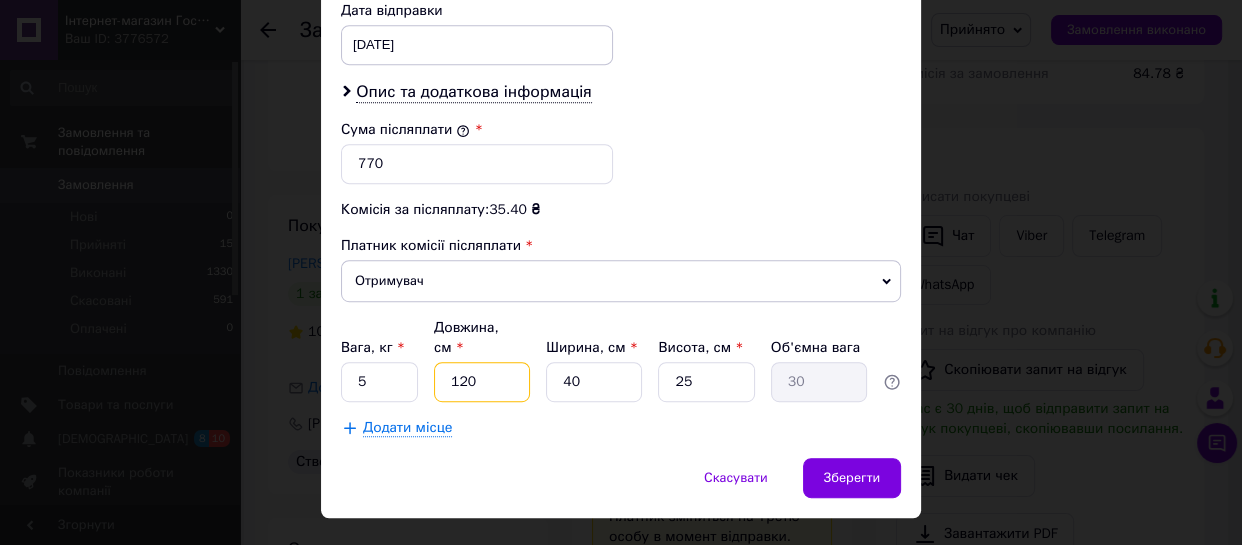 type on "120" 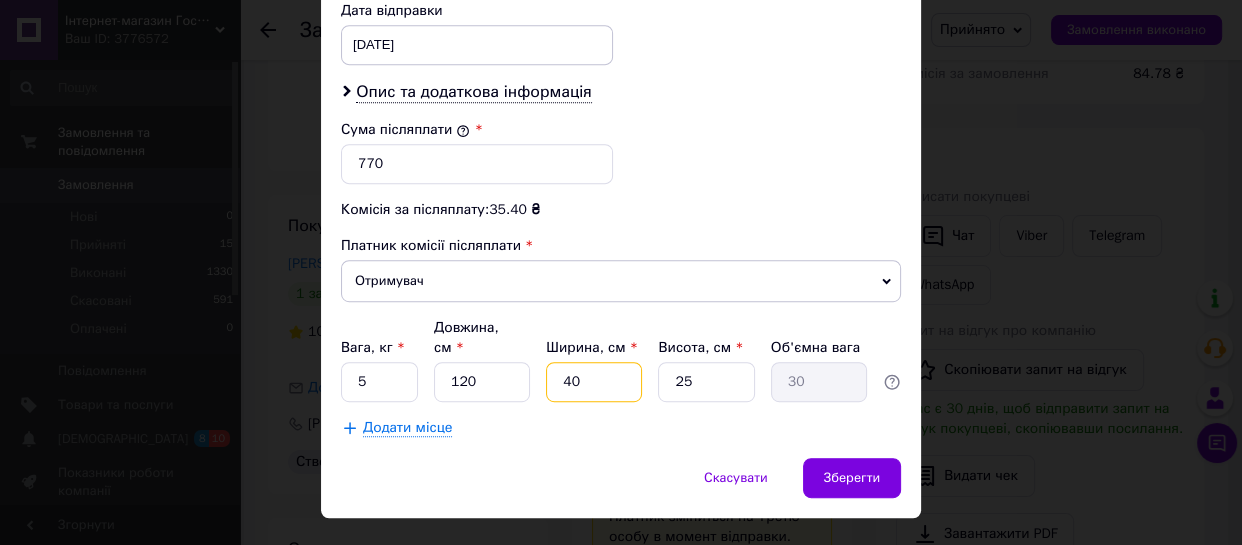 drag, startPoint x: 582, startPoint y: 330, endPoint x: 557, endPoint y: 330, distance: 25 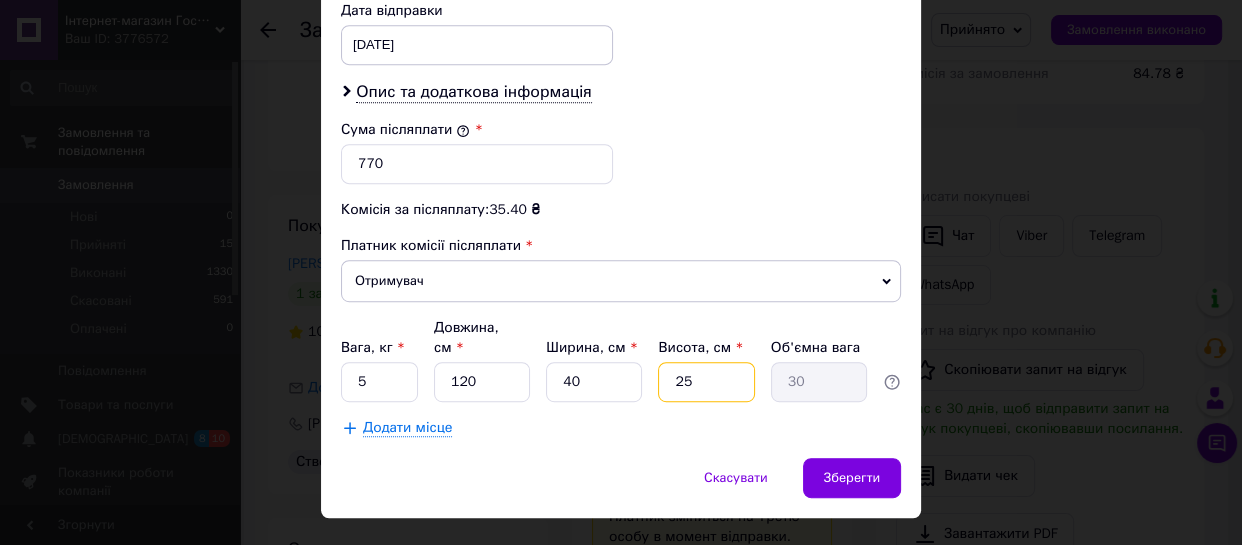 drag, startPoint x: 679, startPoint y: 341, endPoint x: 690, endPoint y: 341, distance: 11 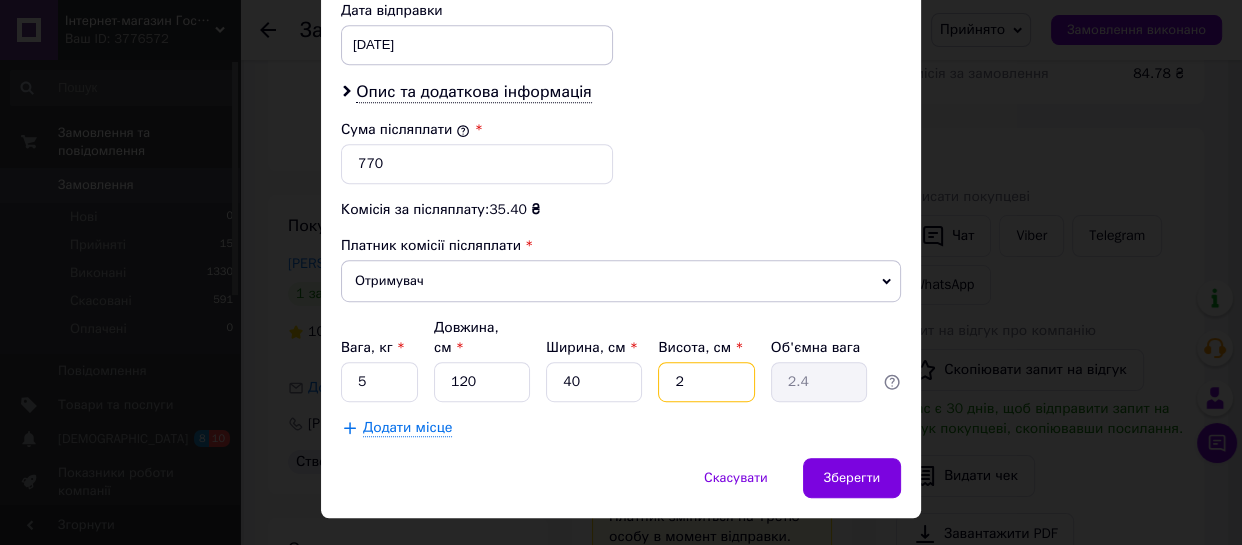 type 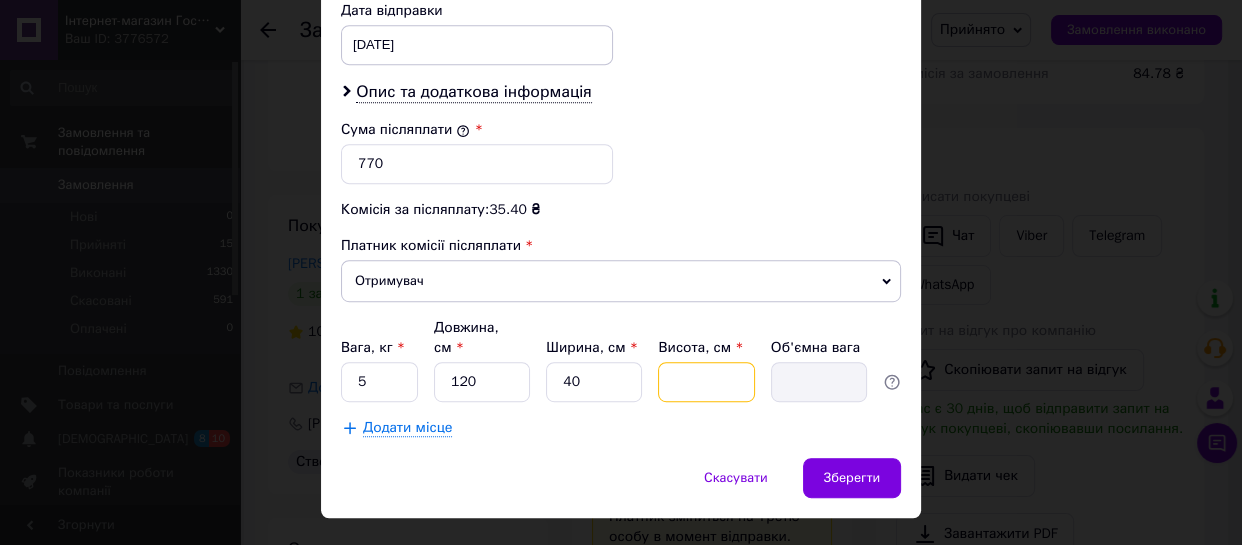 type on "1" 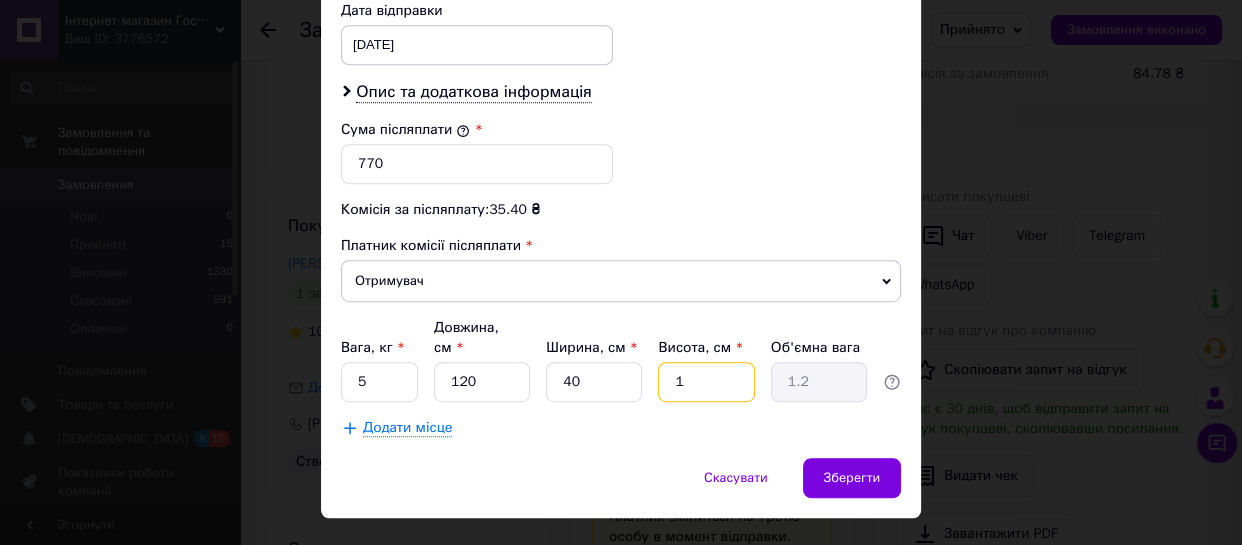 type on "13" 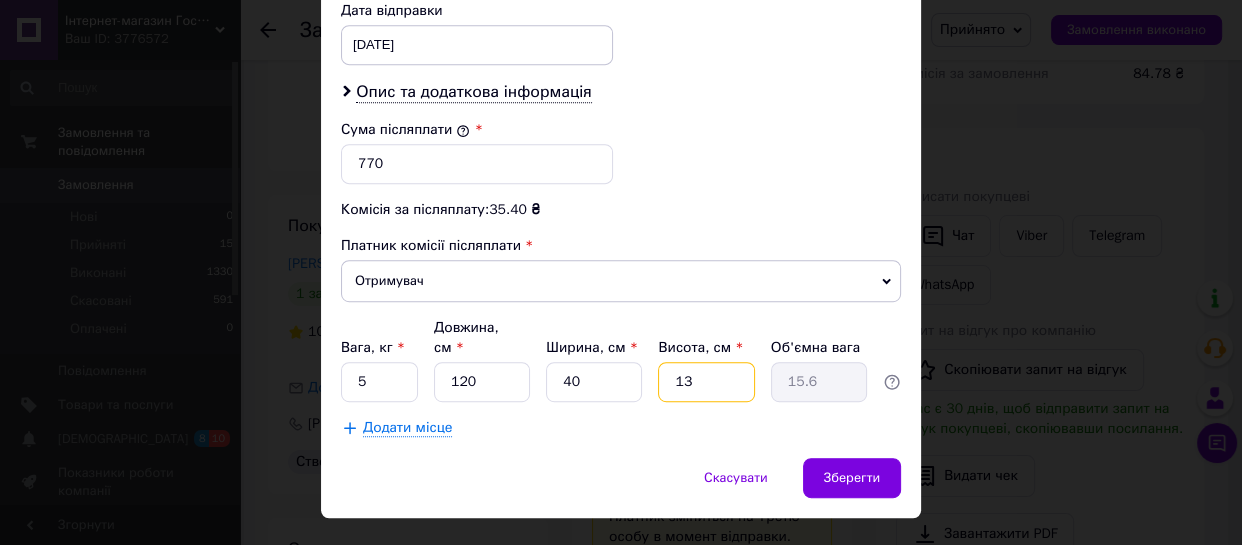 type on "13" 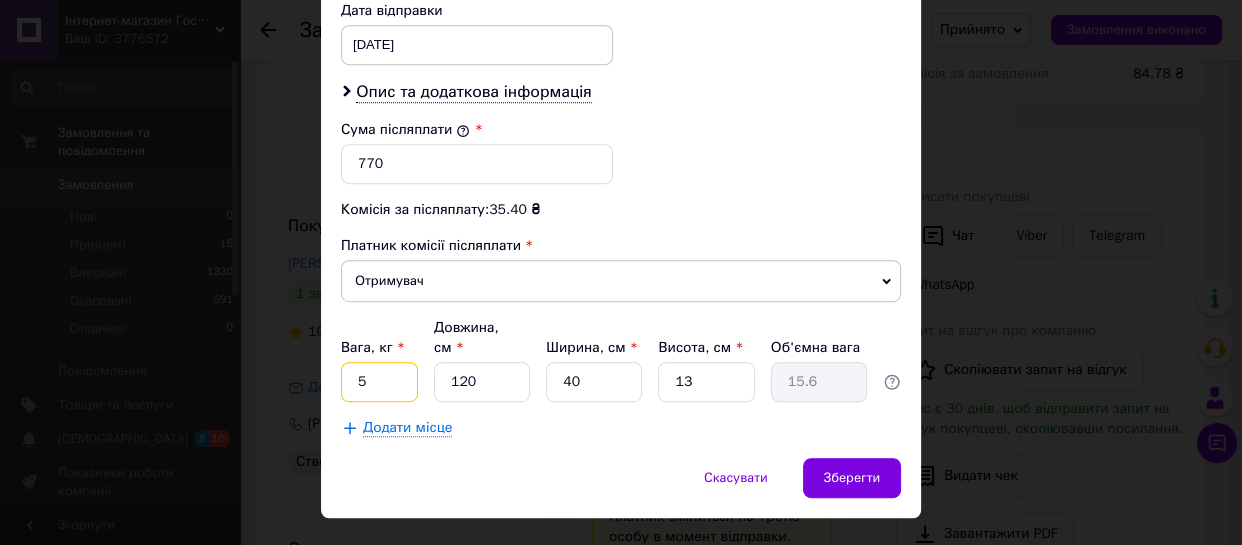 drag, startPoint x: 370, startPoint y: 340, endPoint x: 355, endPoint y: 340, distance: 15 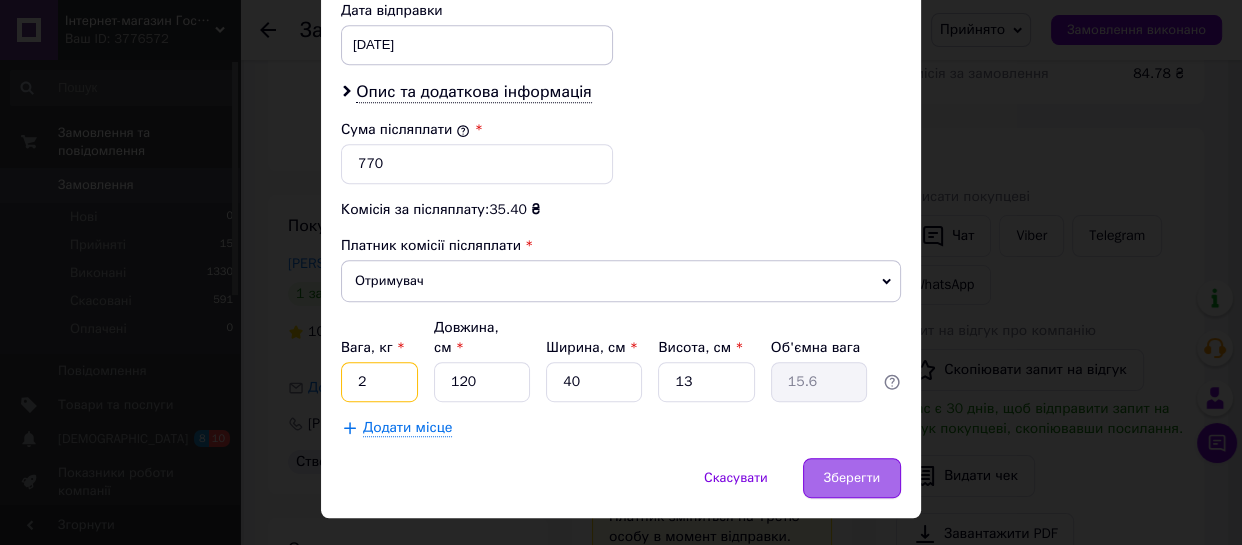 type on "2" 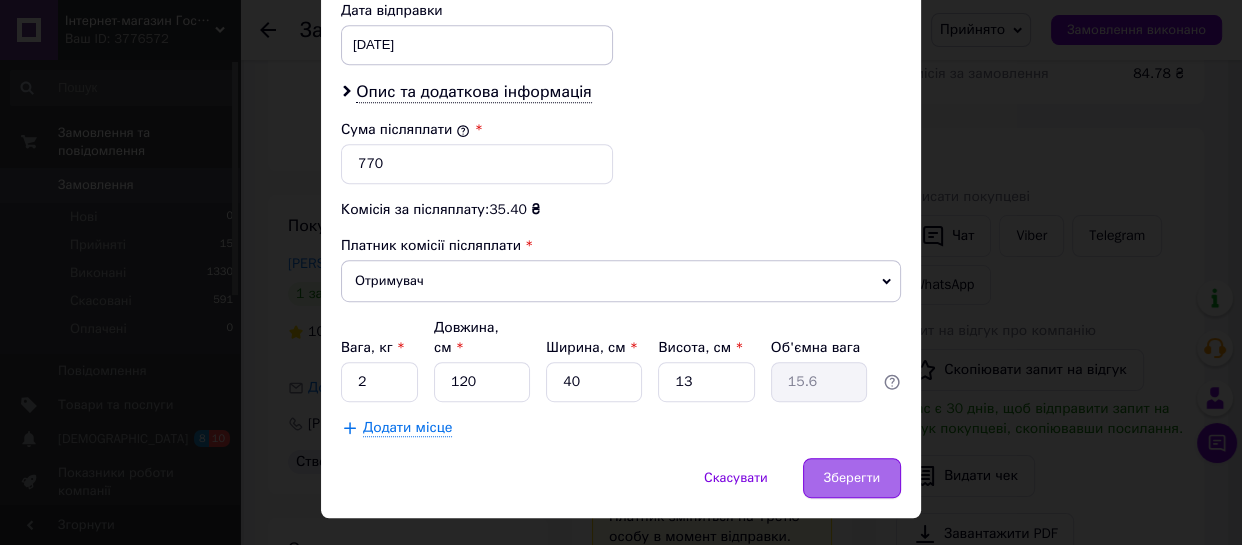 click on "Зберегти" at bounding box center [852, 478] 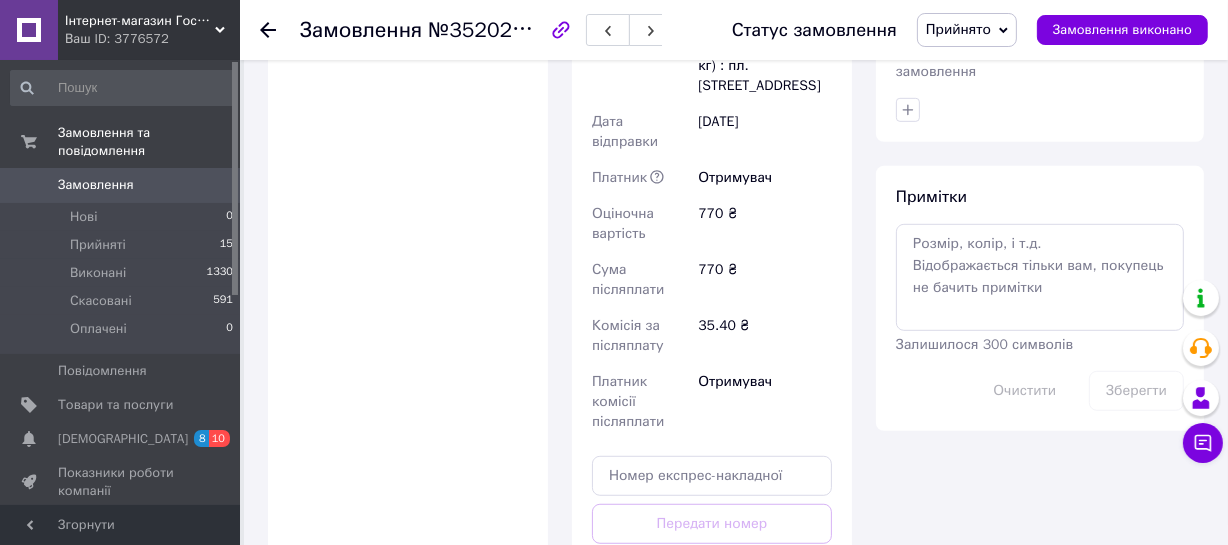 scroll, scrollTop: 1272, scrollLeft: 0, axis: vertical 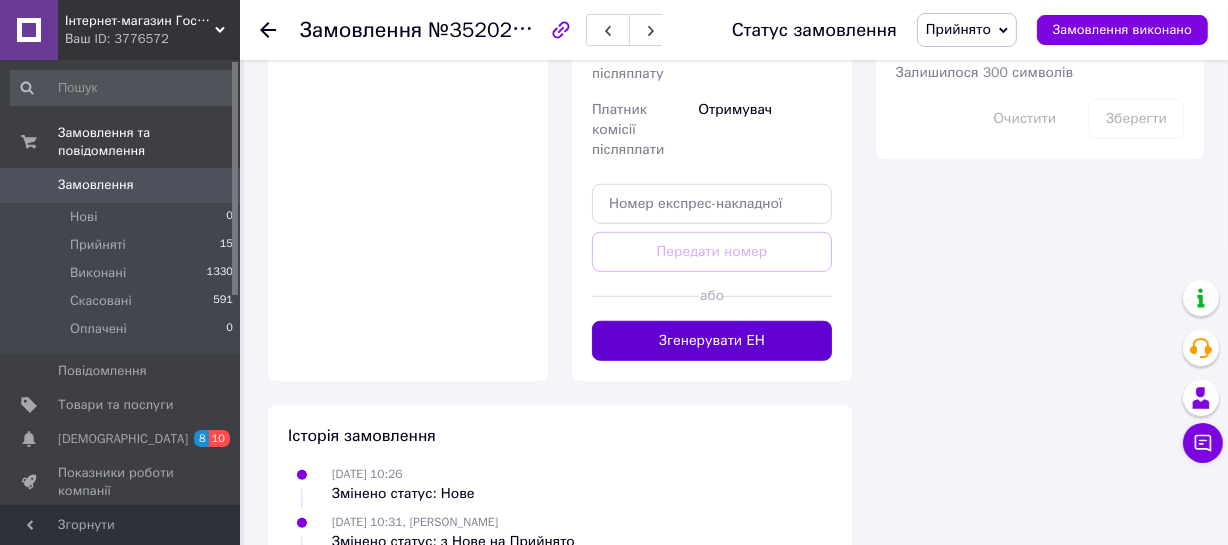 click on "Згенерувати ЕН" at bounding box center [712, 341] 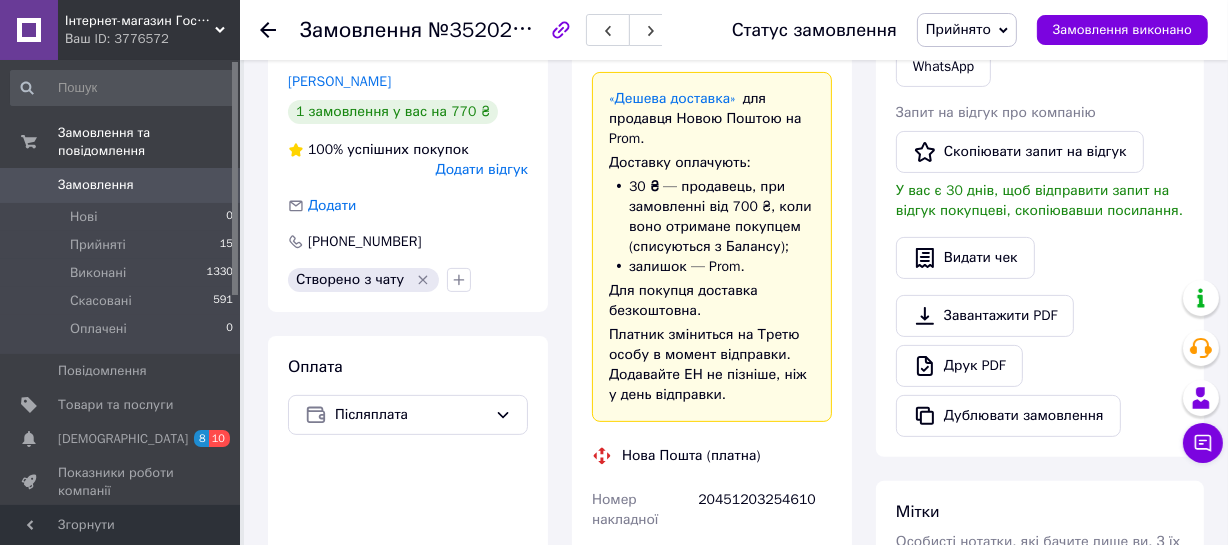 scroll, scrollTop: 0, scrollLeft: 0, axis: both 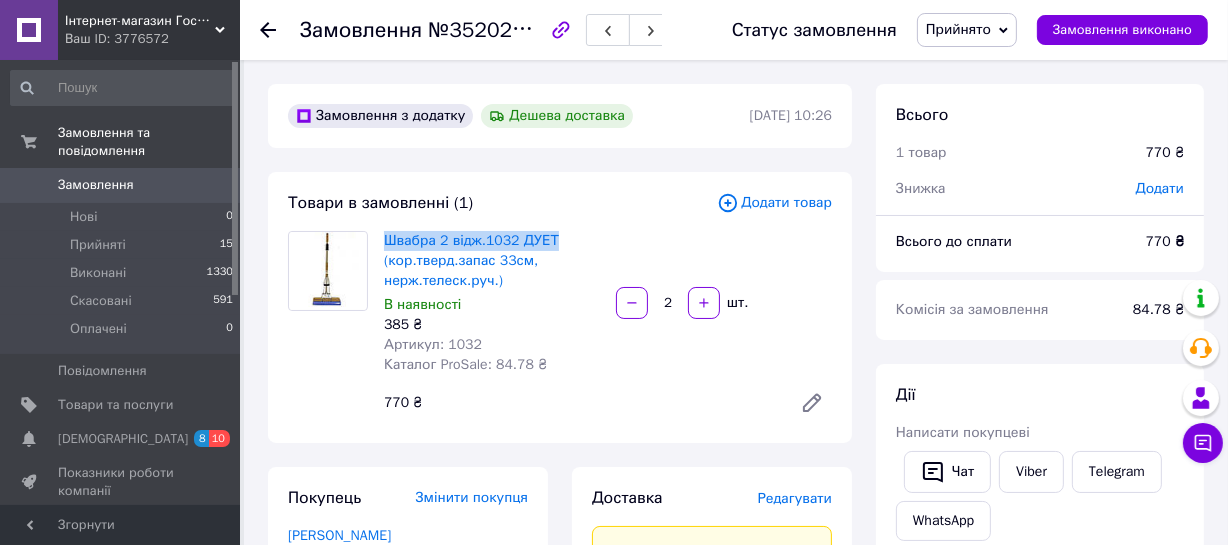drag, startPoint x: 567, startPoint y: 228, endPoint x: 378, endPoint y: 234, distance: 189.09521 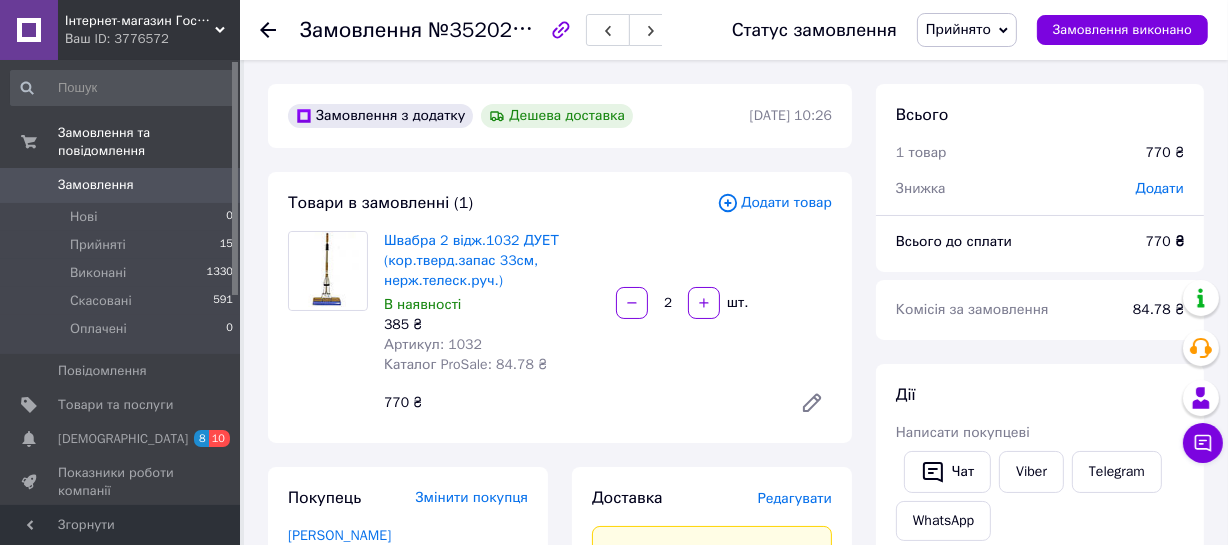 click on "Швабра 2 відж.1032 ДУЕТ (кор.тверд.запас 33см, нерж.телеск.руч.)" at bounding box center (492, 261) 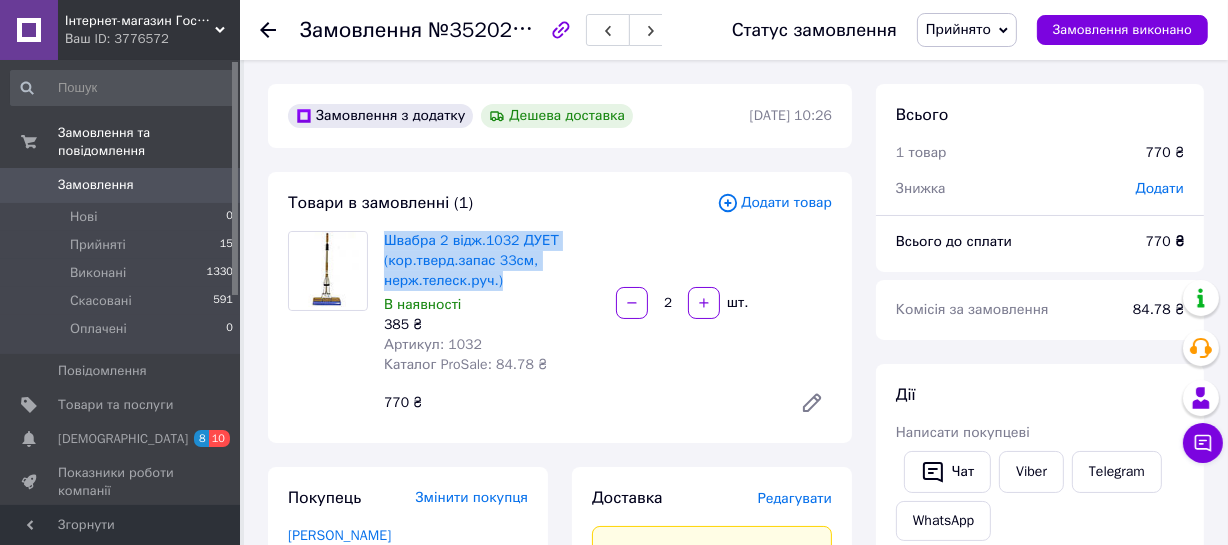 drag, startPoint x: 379, startPoint y: 238, endPoint x: 519, endPoint y: 278, distance: 145.6022 